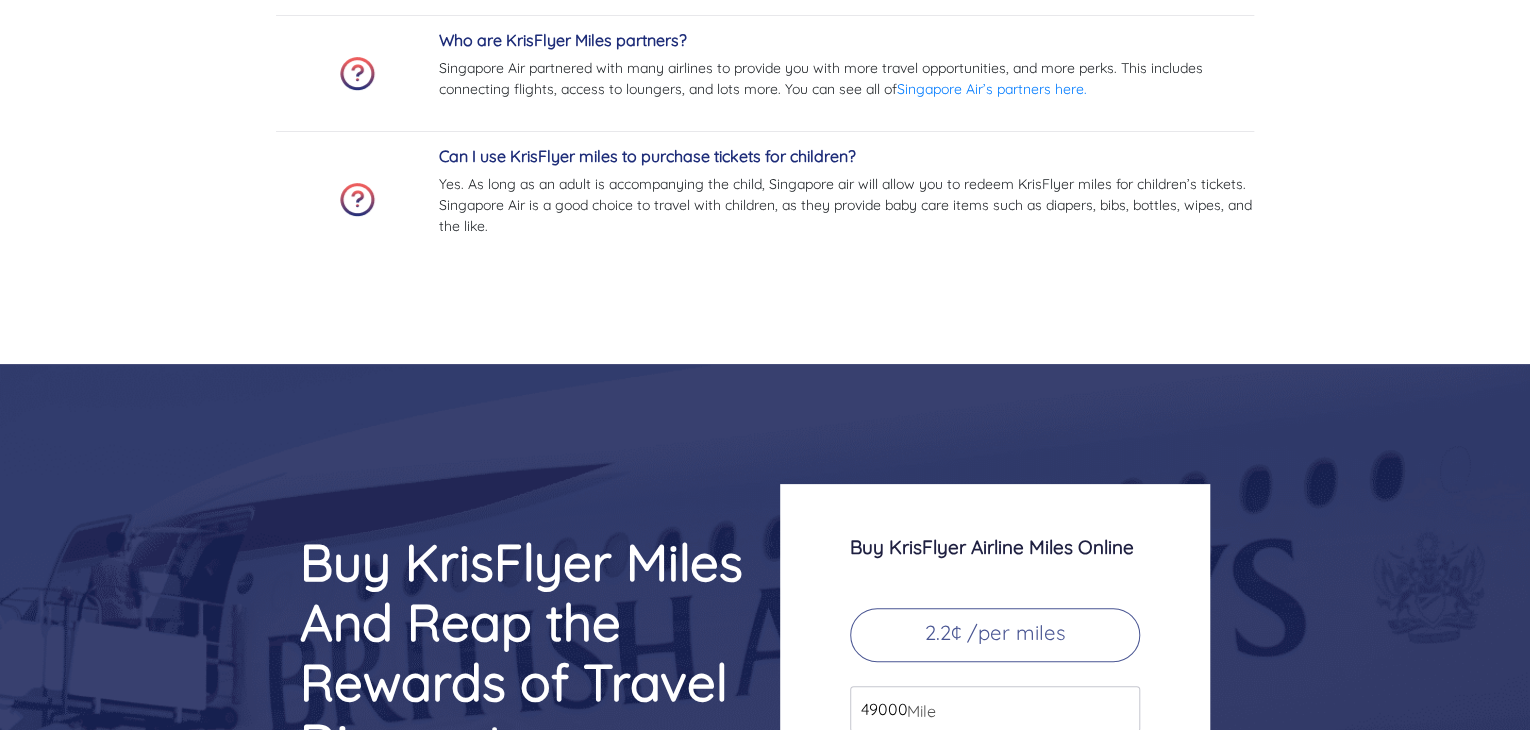 scroll, scrollTop: 8046, scrollLeft: 0, axis: vertical 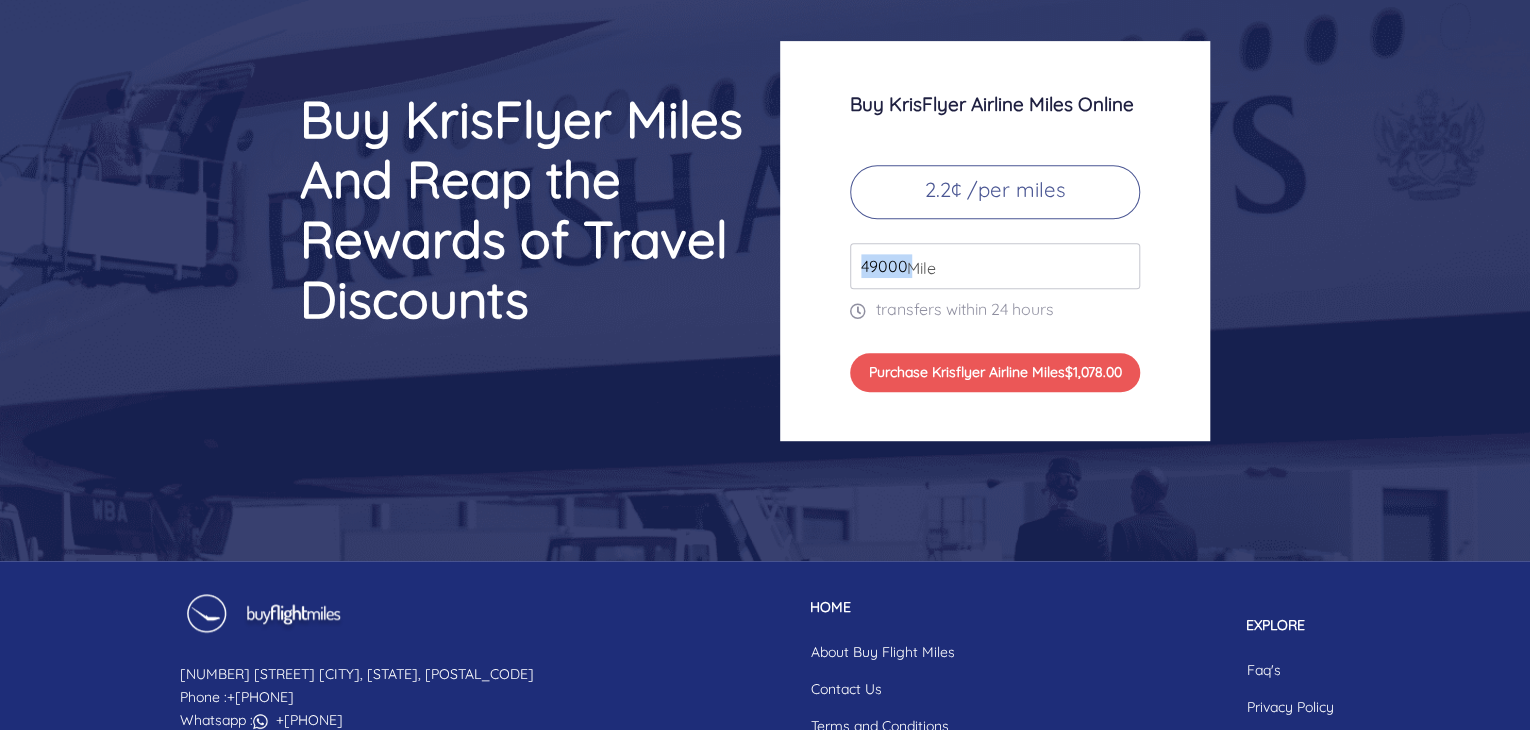 drag, startPoint x: 912, startPoint y: 262, endPoint x: 752, endPoint y: 259, distance: 160.02812 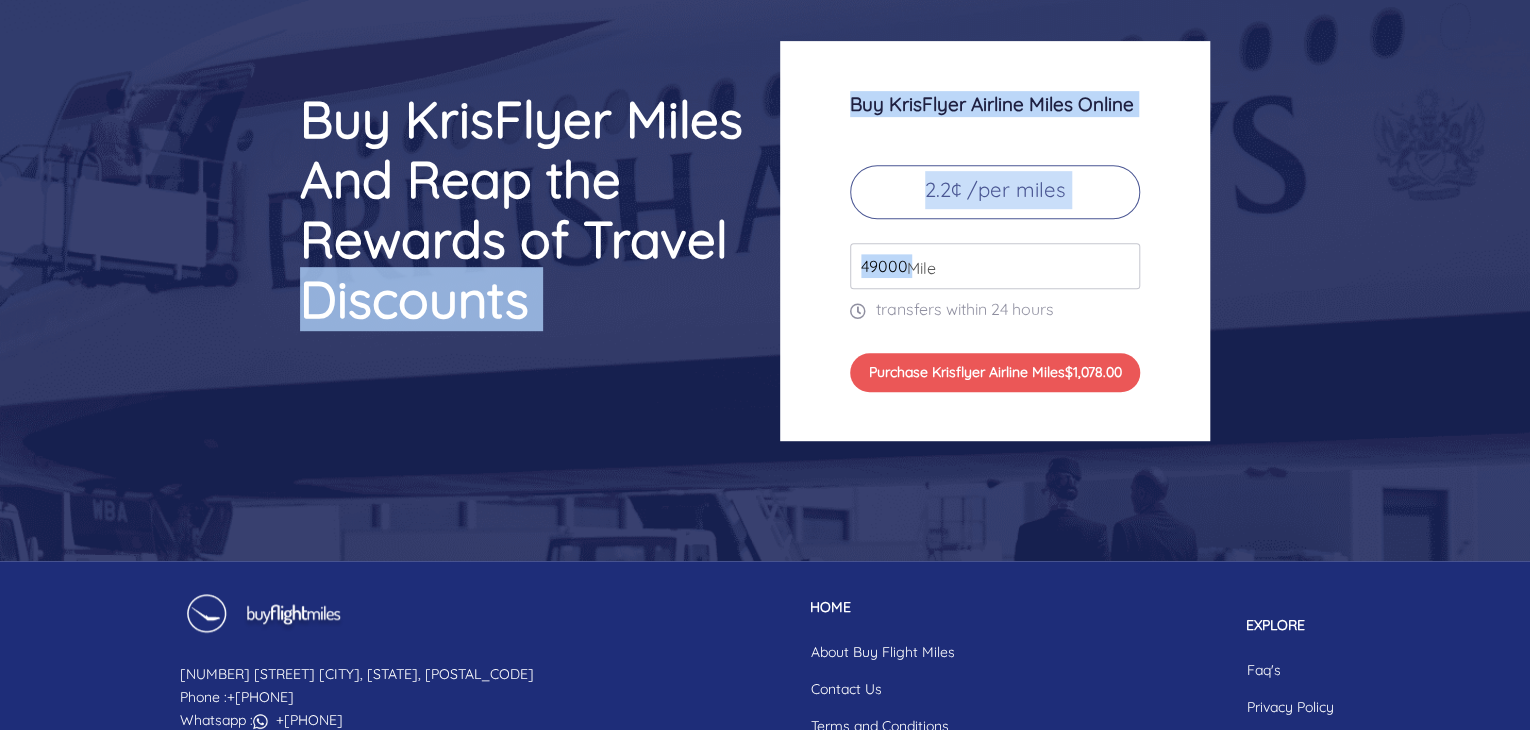 drag, startPoint x: 1528, startPoint y: 267, endPoint x: 1443, endPoint y: 228, distance: 93.52005 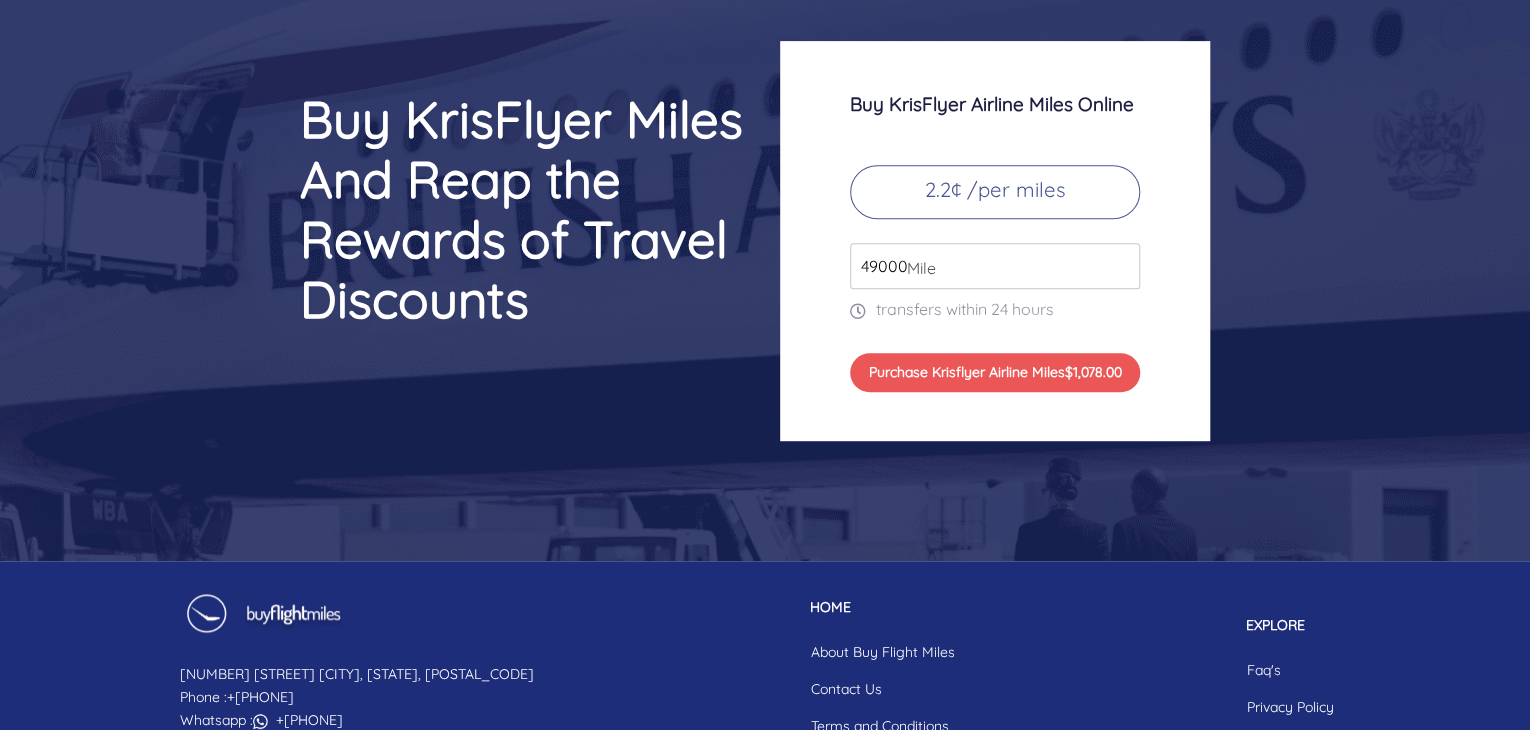 click on "49000" at bounding box center (995, 266) 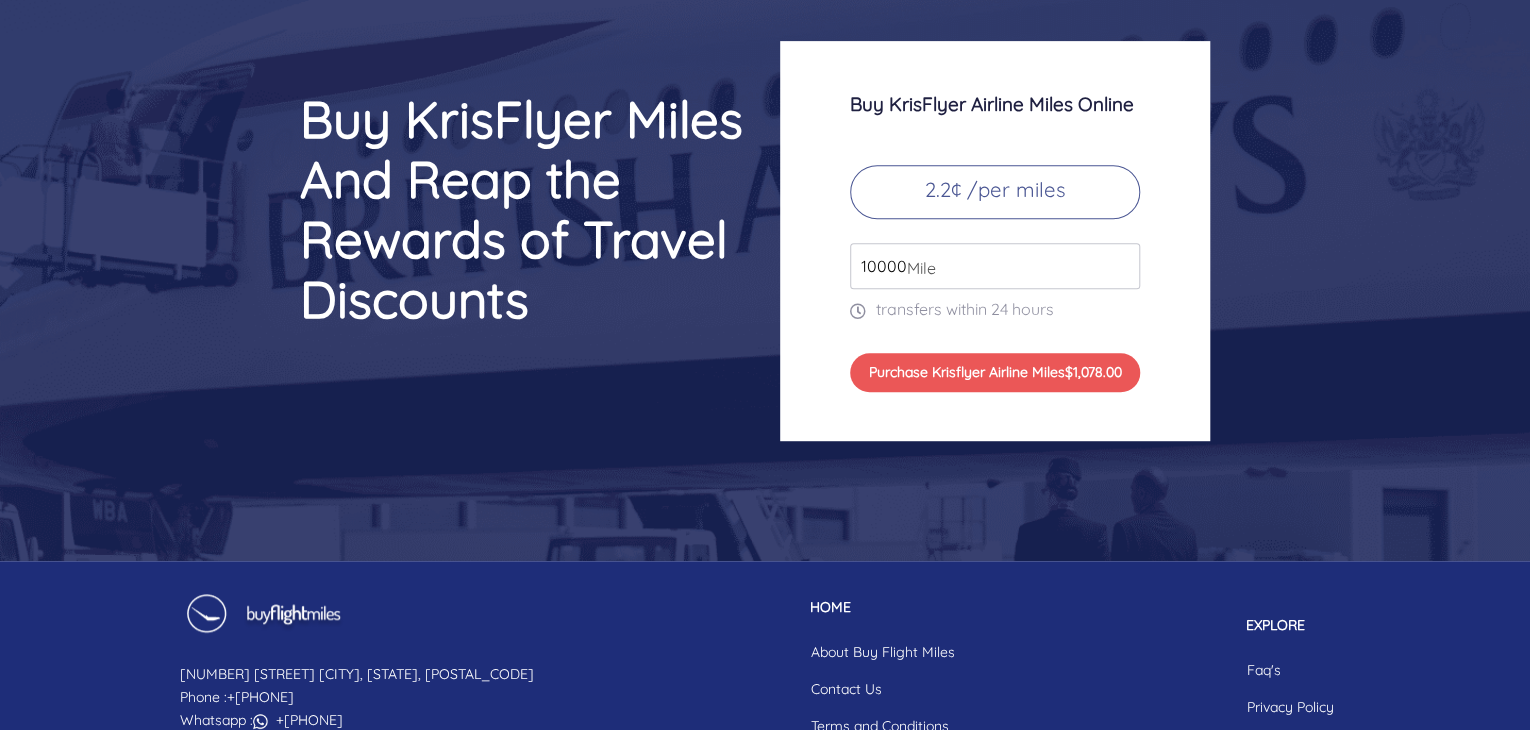 click on "transfers within 24 hours" at bounding box center (995, 309) 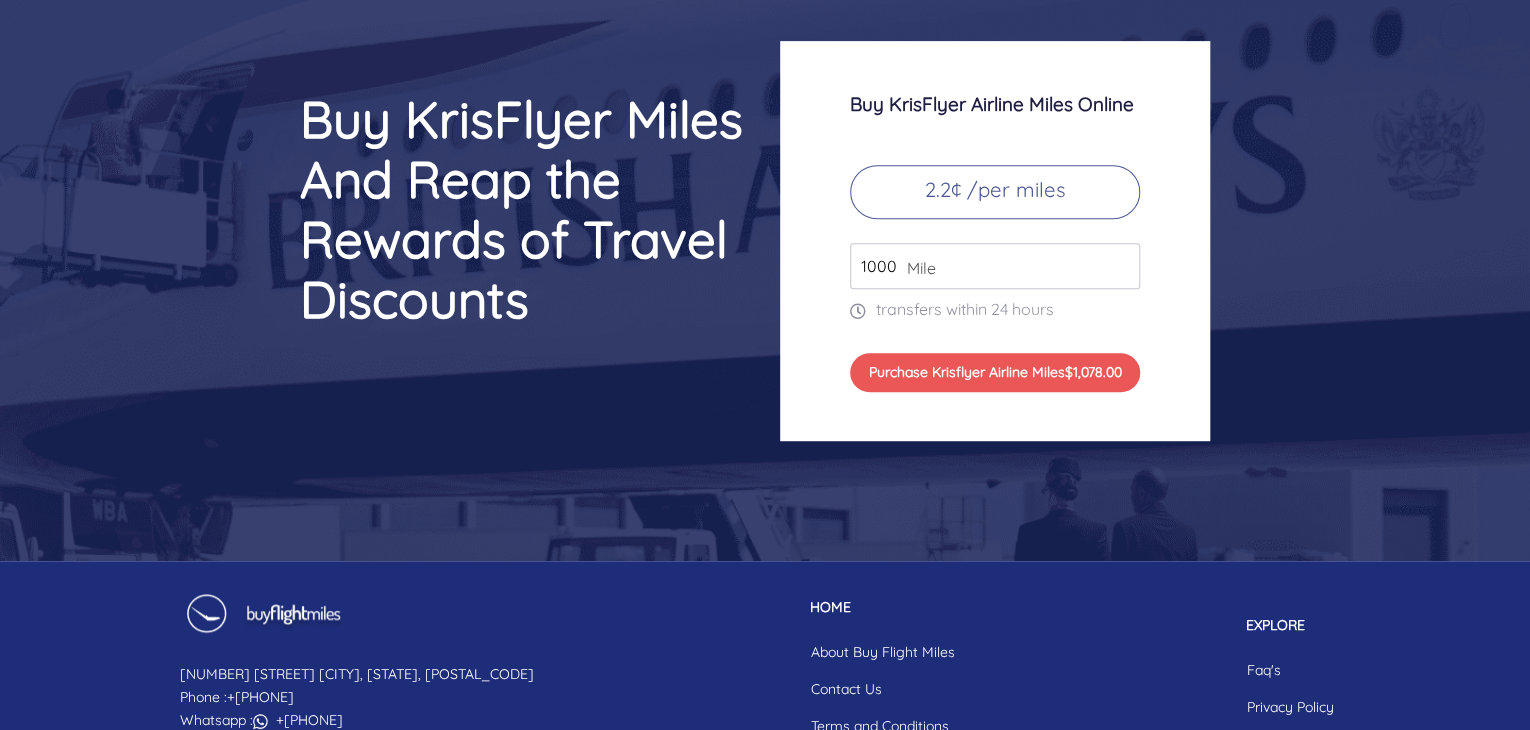 click on "2.2¢ /per miles" at bounding box center (995, 192) 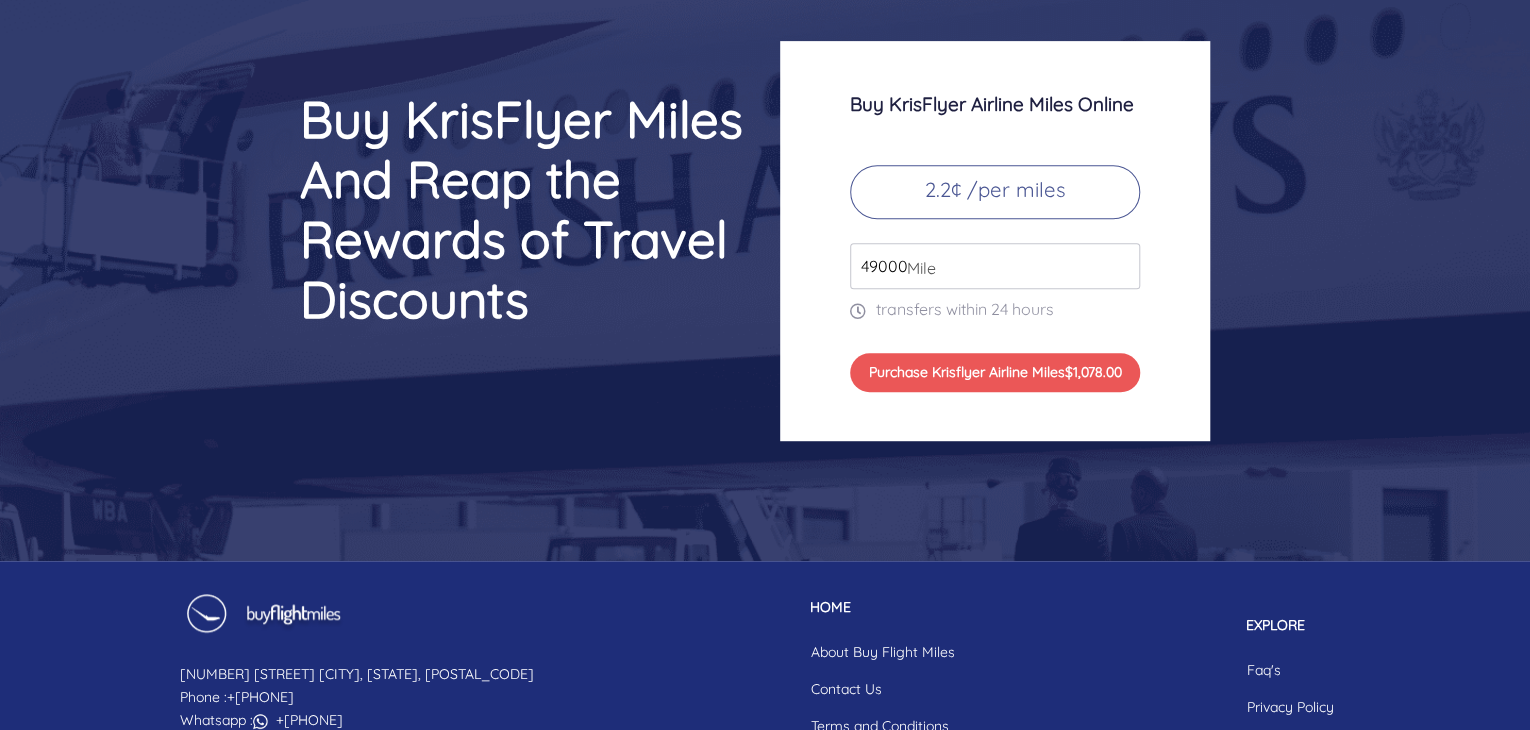 click on "49000" at bounding box center (995, 266) 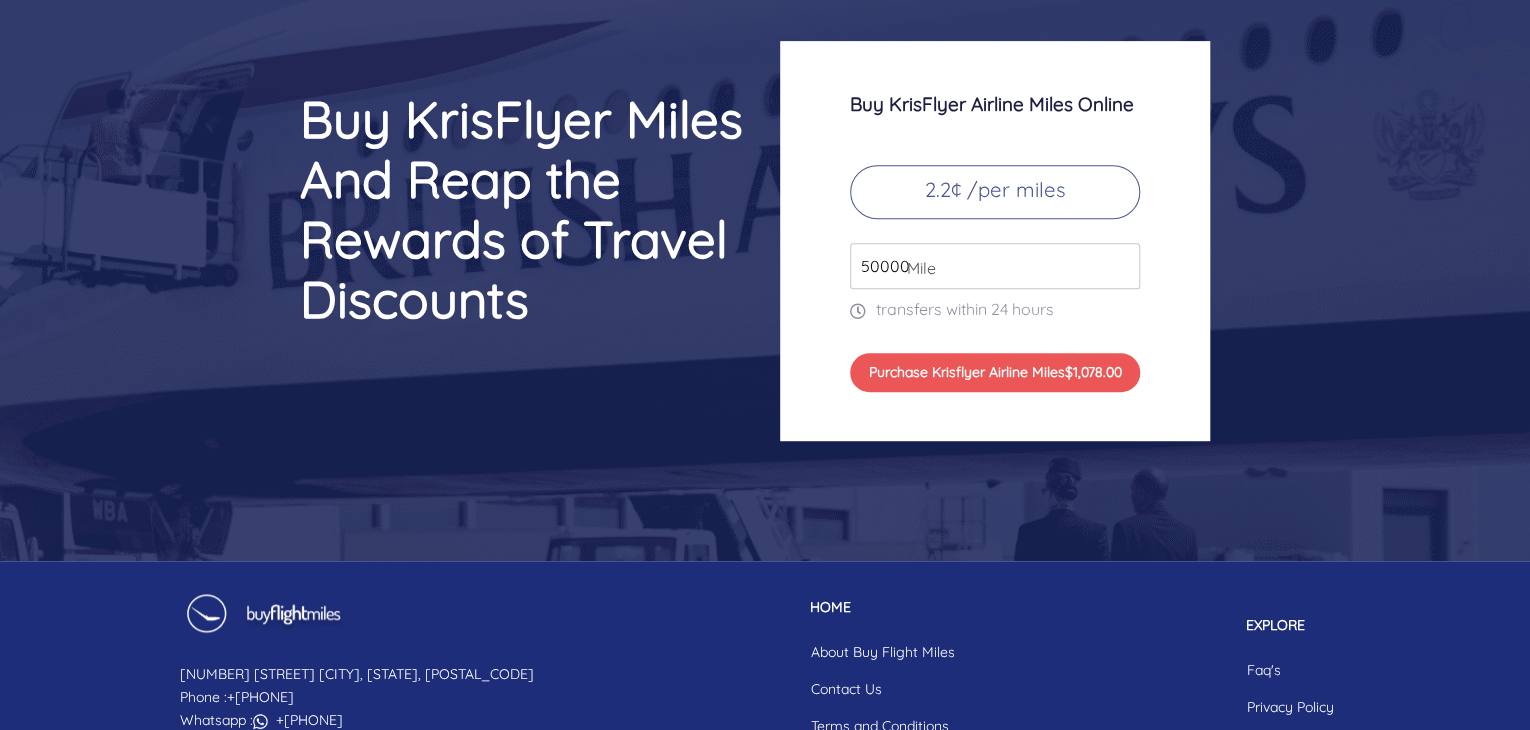 click on "50000" at bounding box center [995, 266] 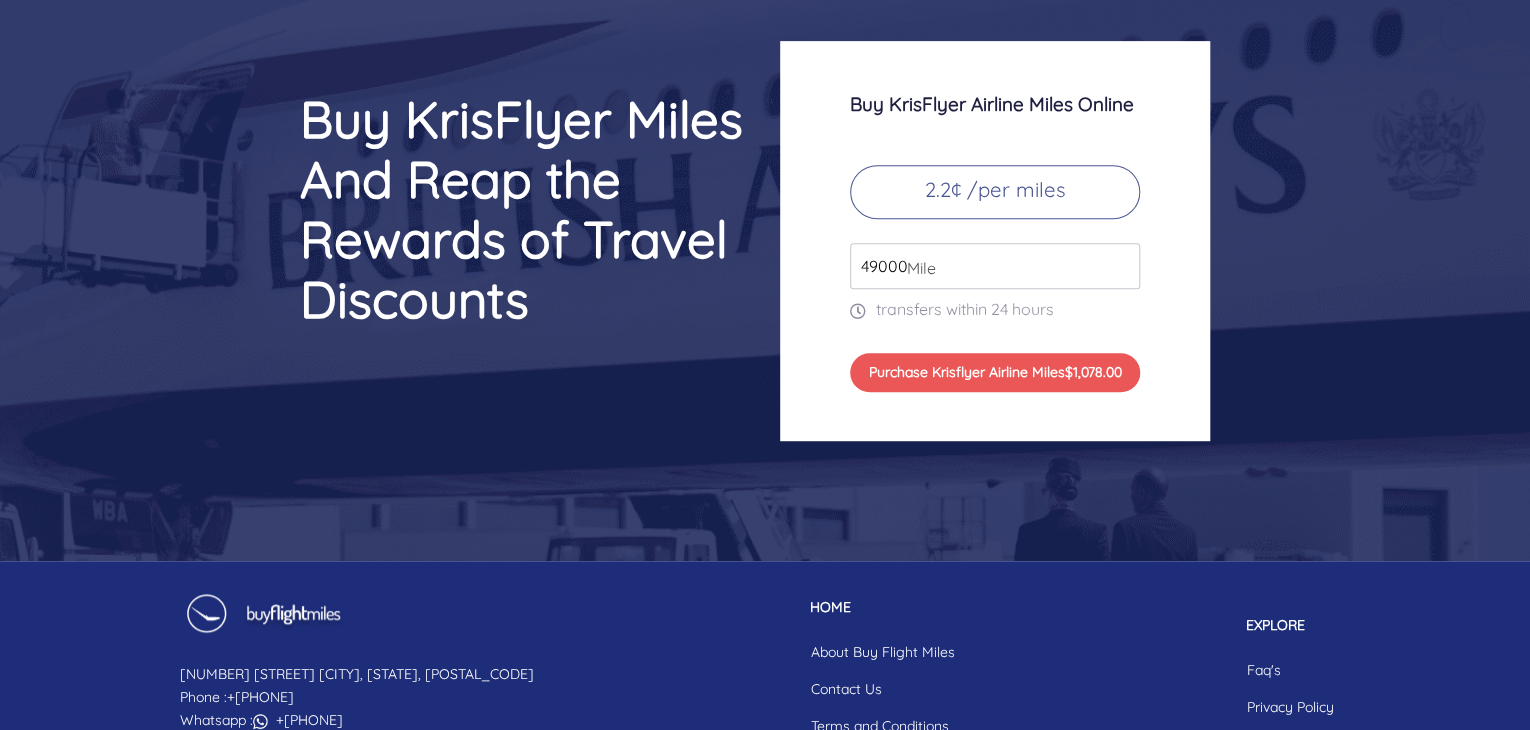 click on "49000" at bounding box center [995, 266] 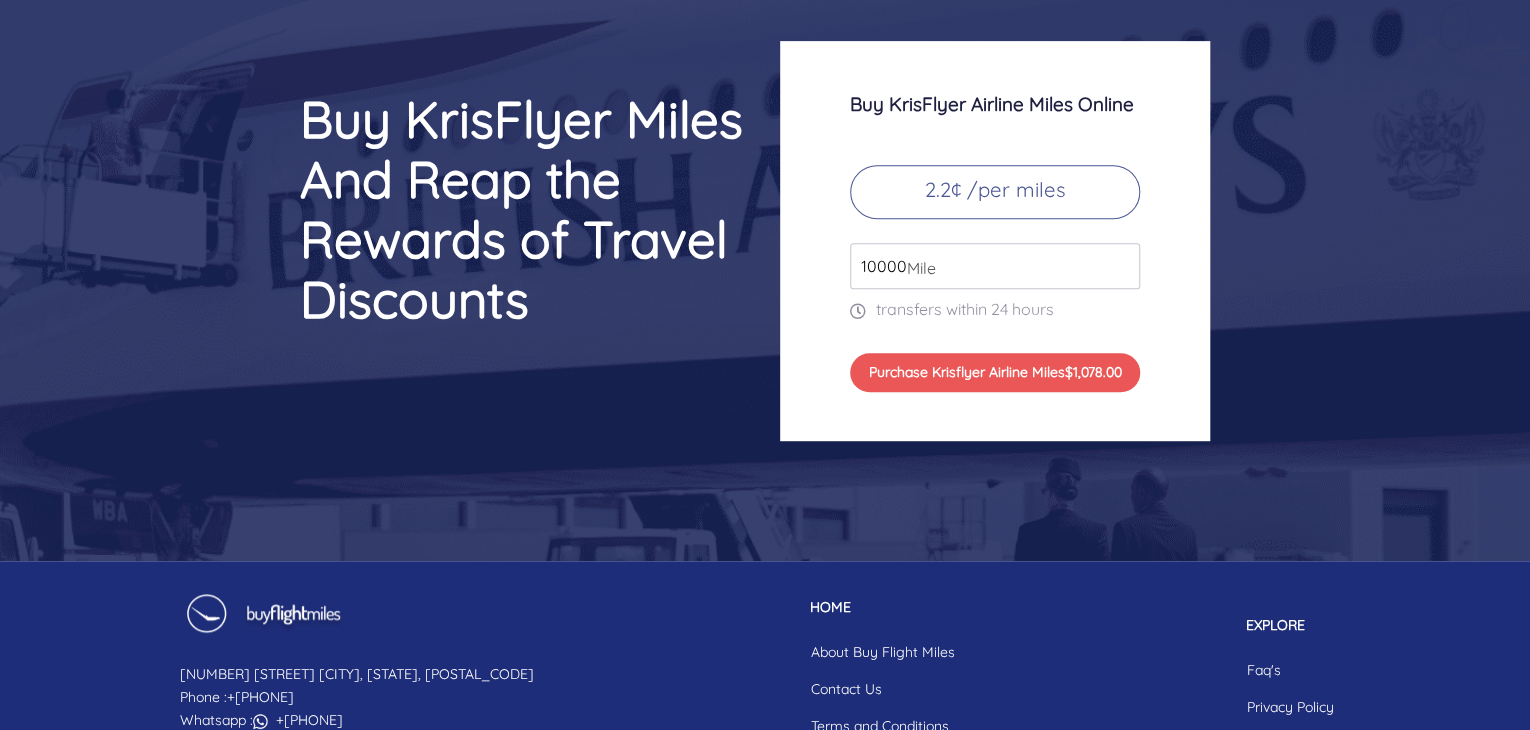 type on "10000" 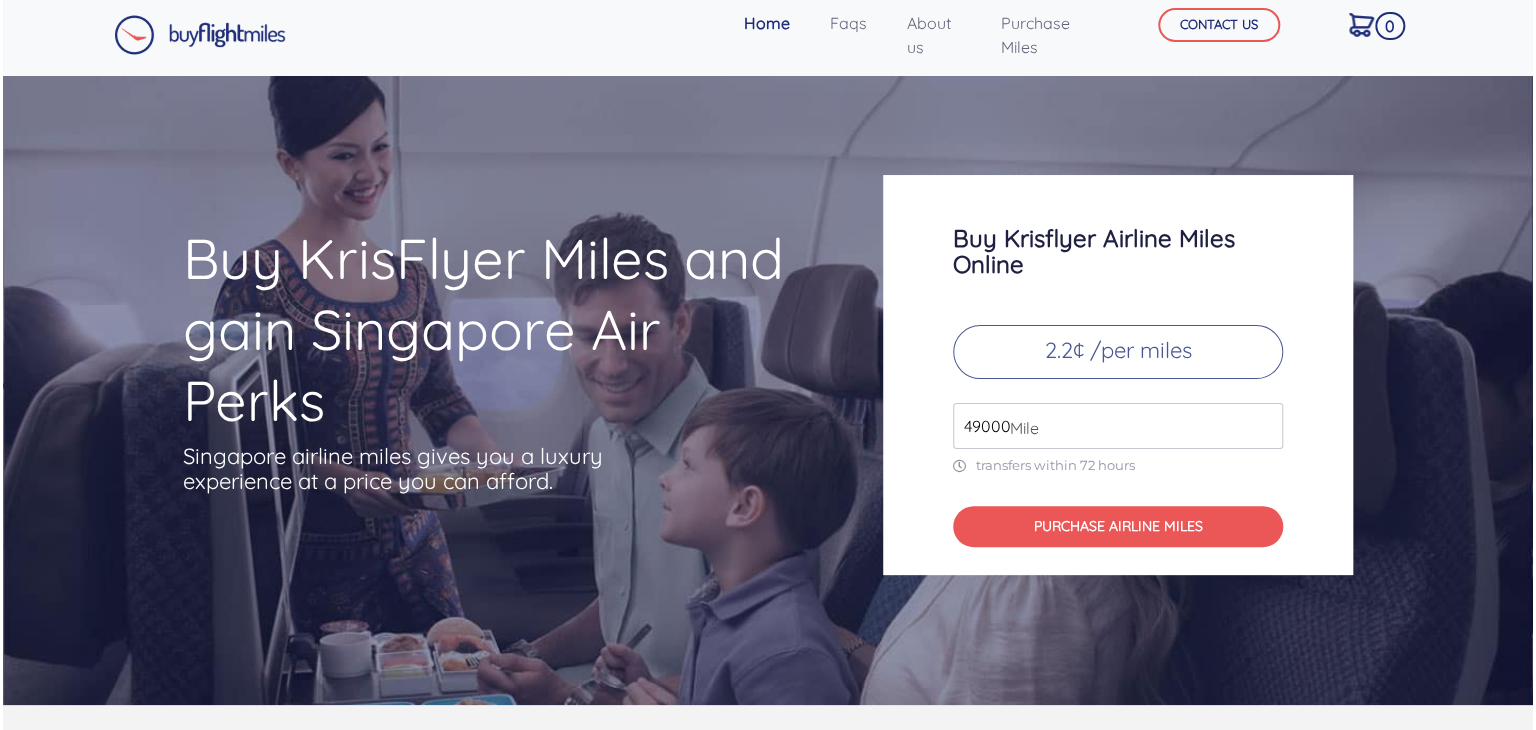 scroll, scrollTop: 10, scrollLeft: 0, axis: vertical 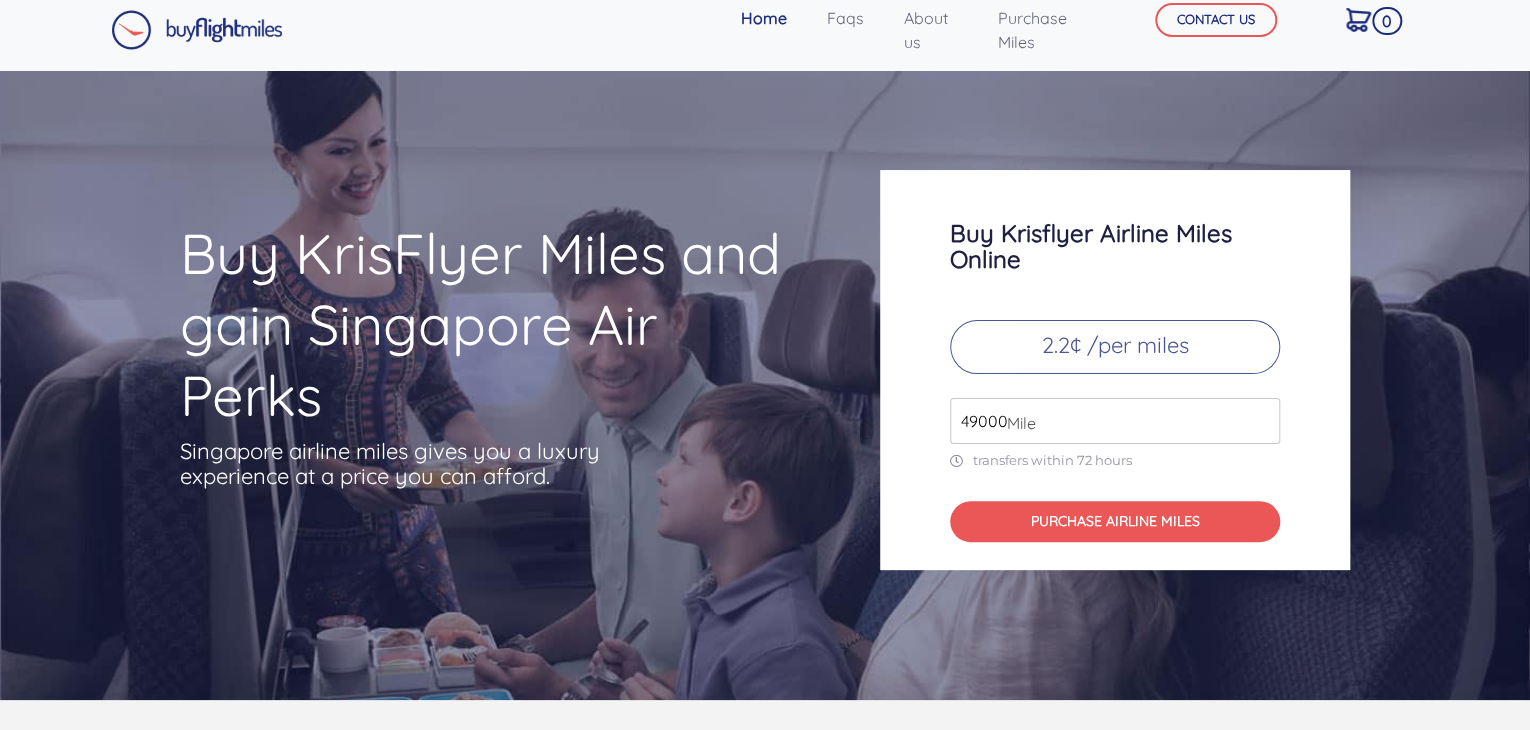 drag, startPoint x: 1002, startPoint y: 420, endPoint x: 965, endPoint y: 427, distance: 37.65634 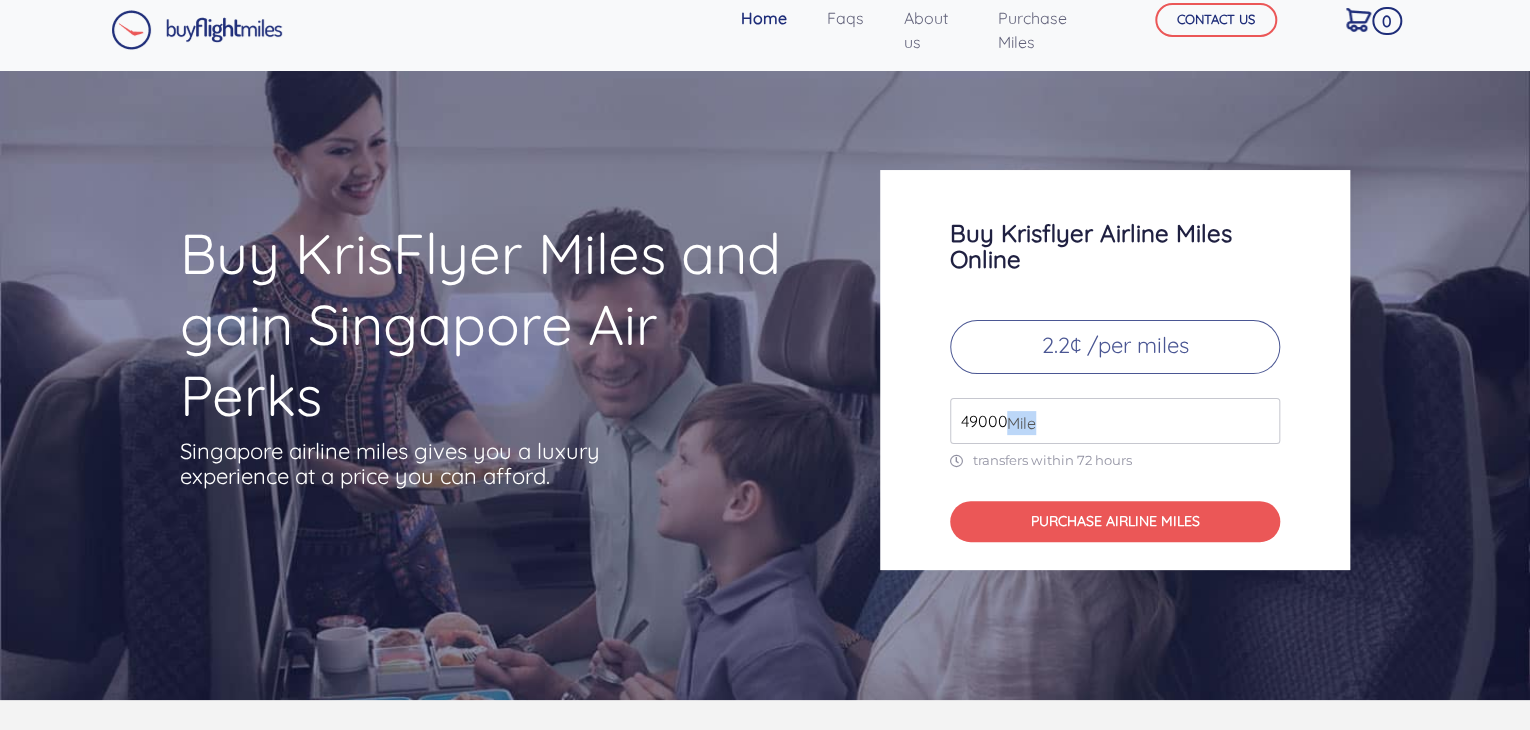 click on "Mile" at bounding box center [1016, 423] 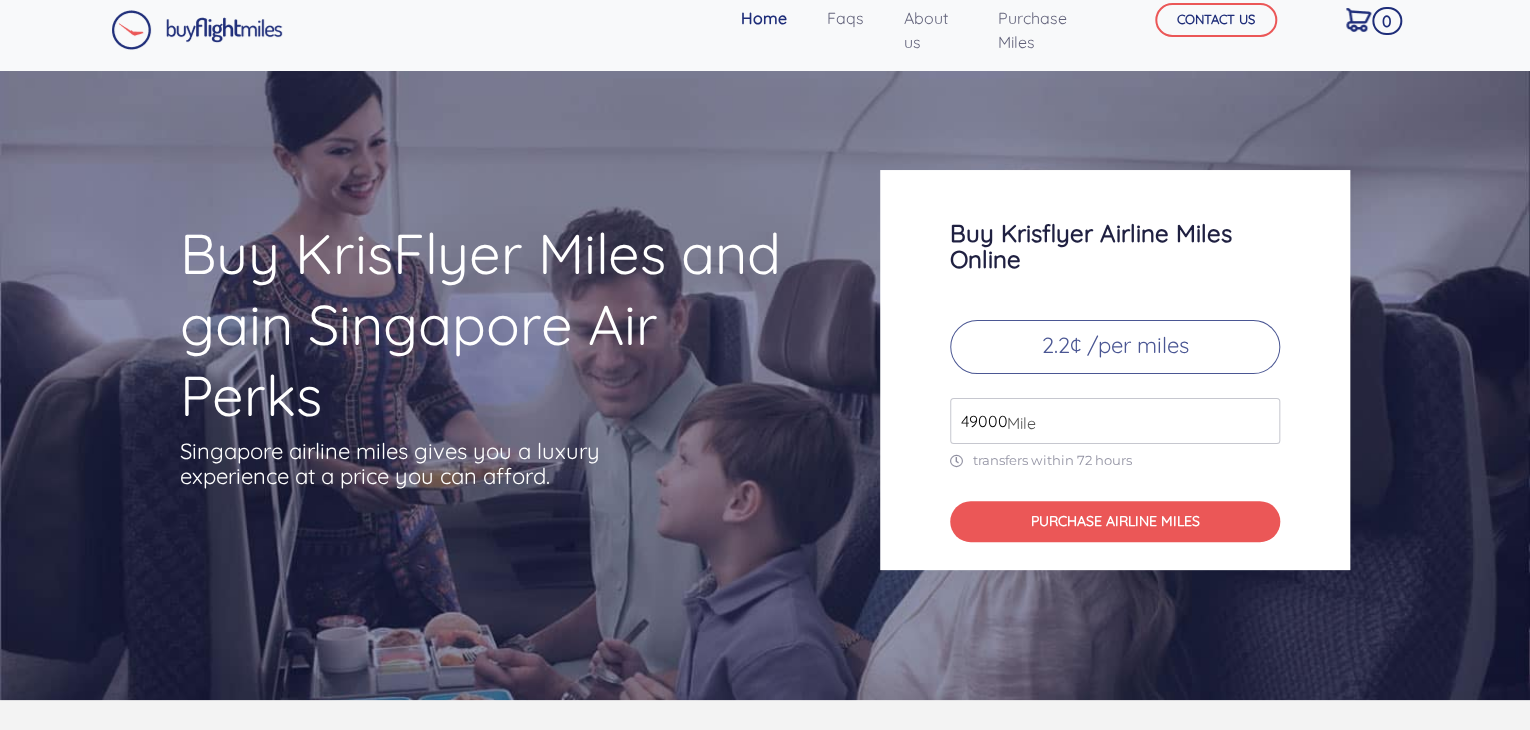 click on "49000" at bounding box center [1115, 421] 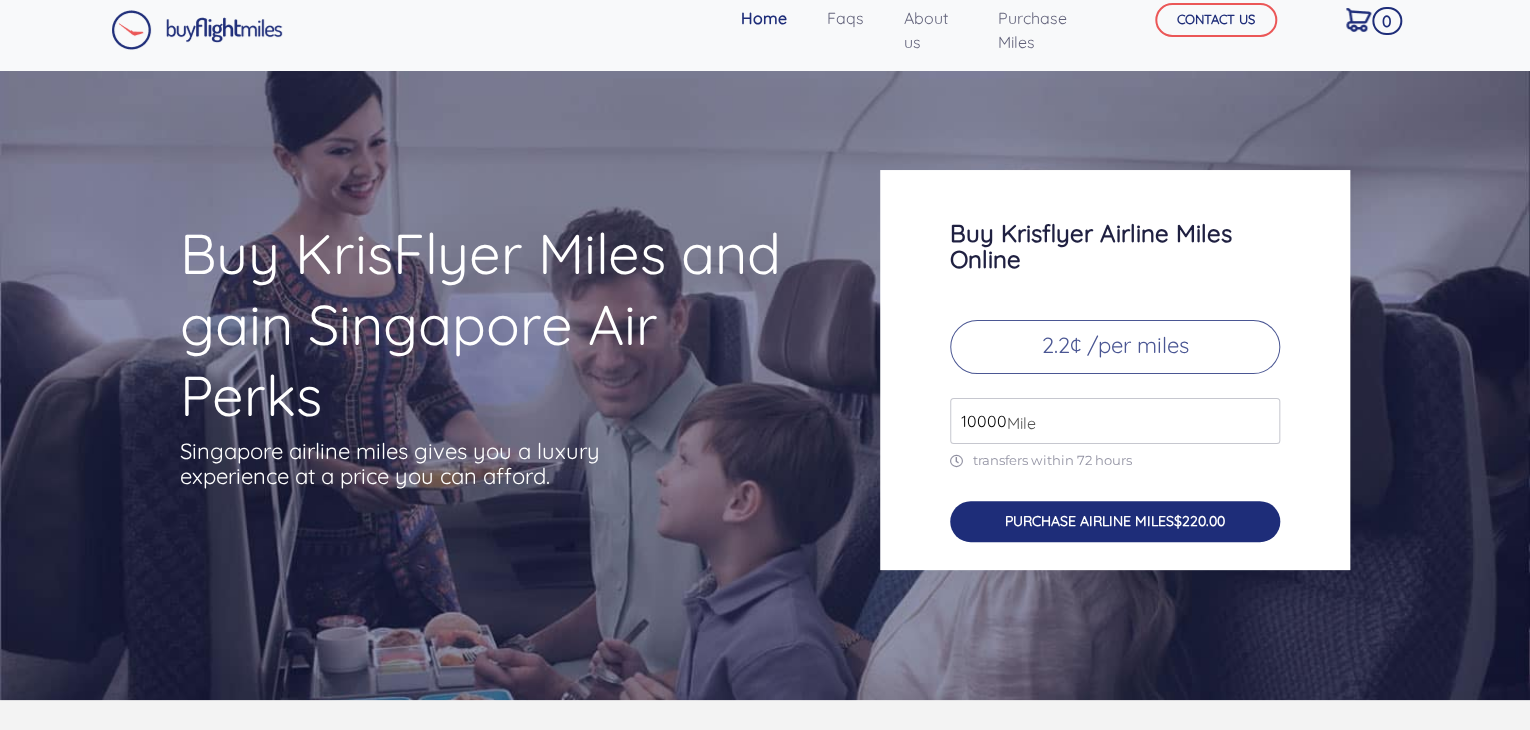 type on "10000" 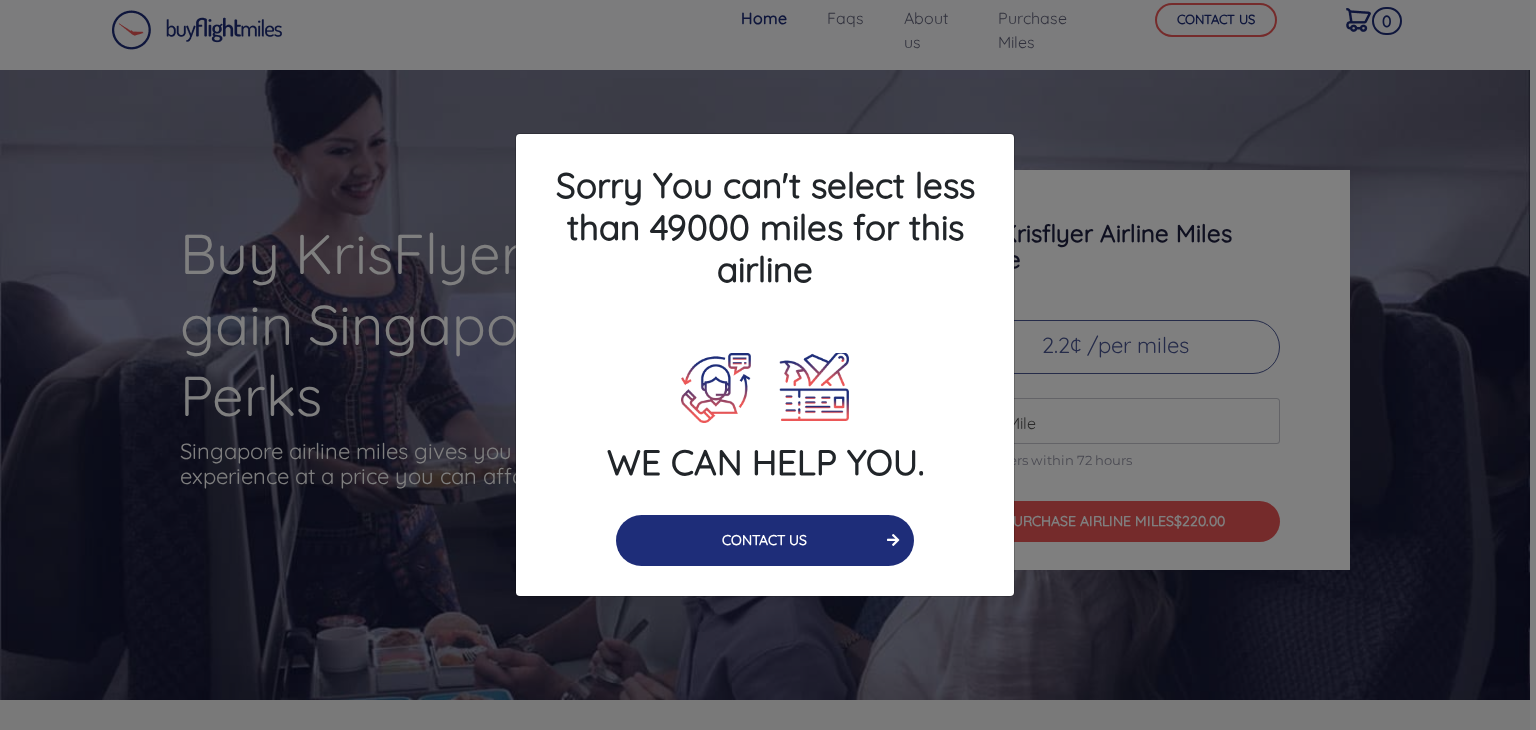 click on "CONTACT US" at bounding box center [765, 540] 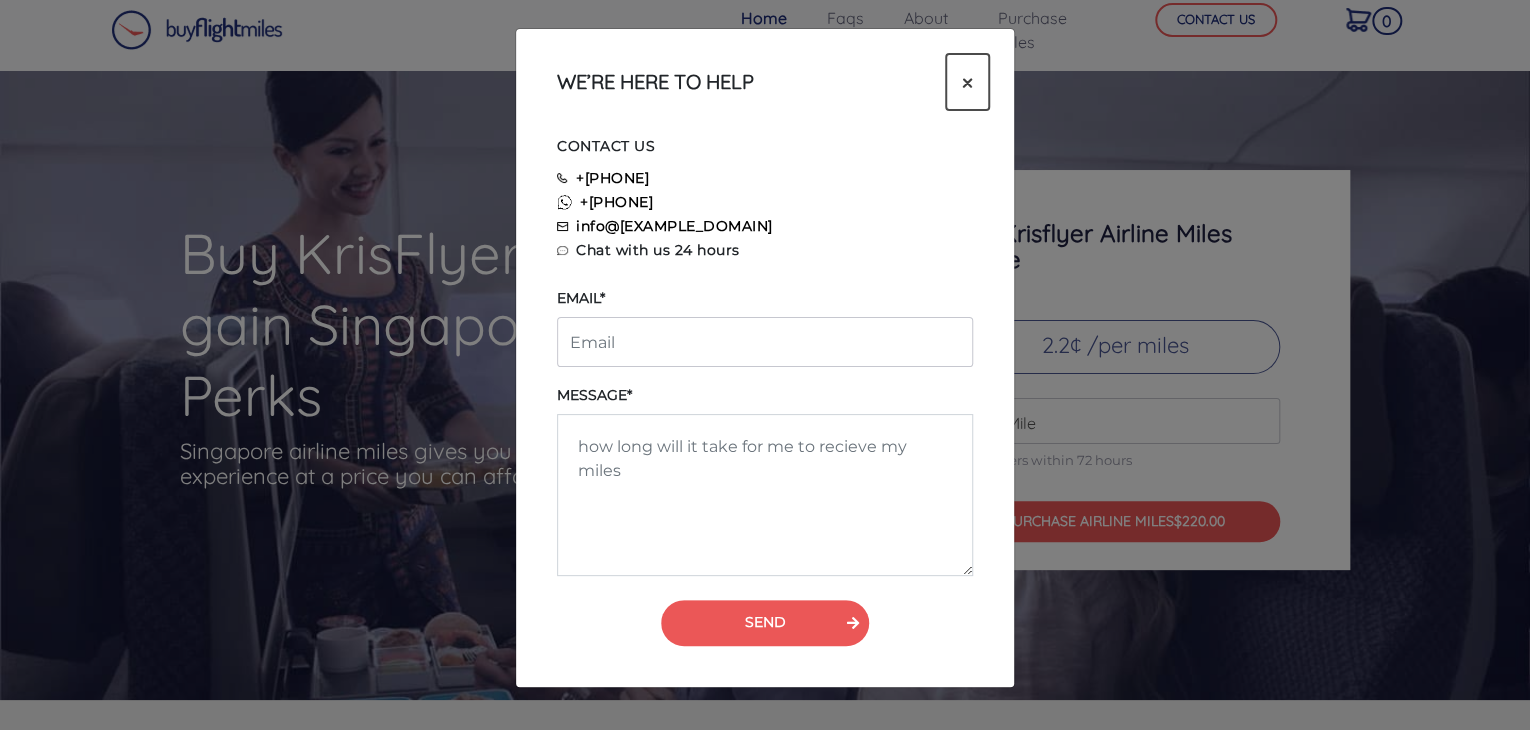 click on "×" at bounding box center (967, 82) 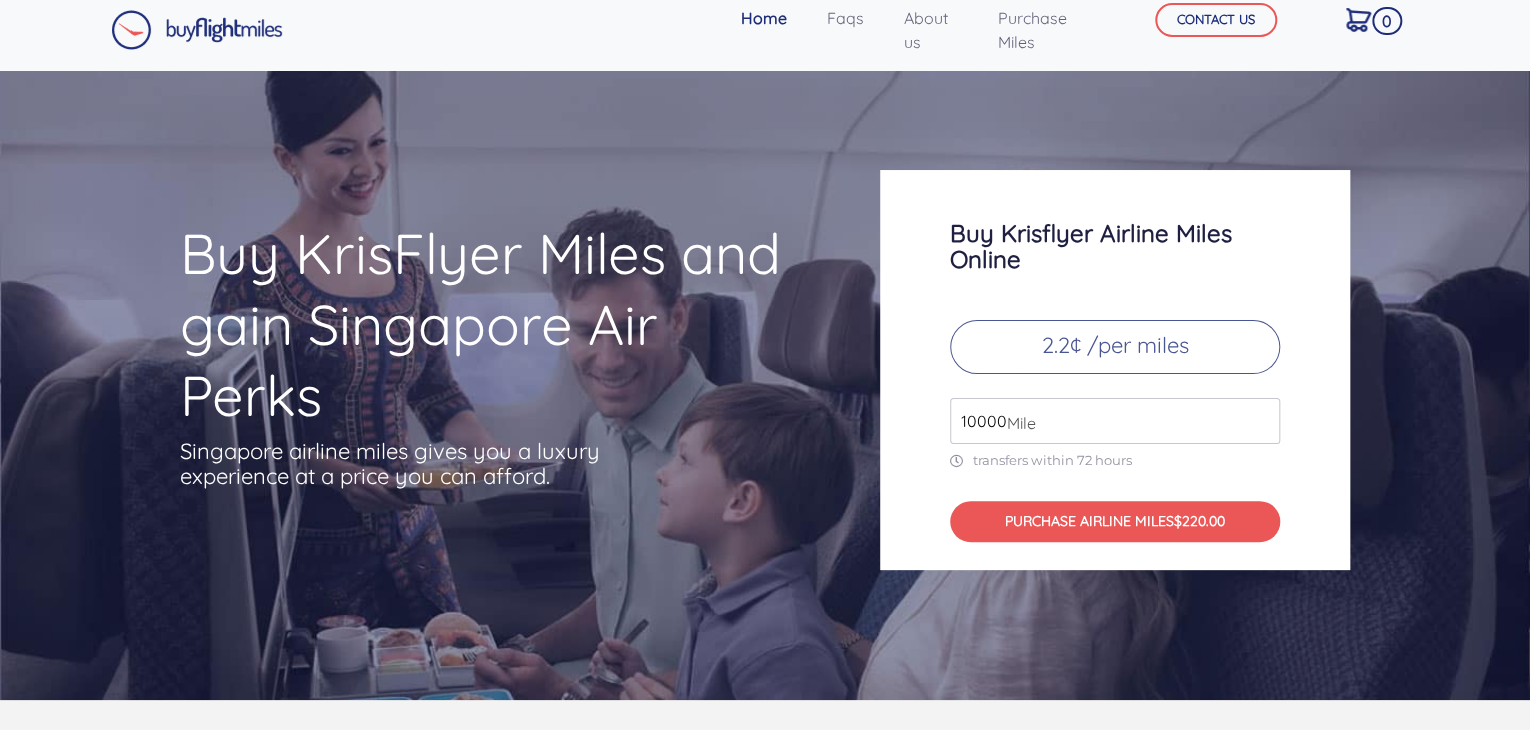click on "Mile" at bounding box center (1016, 423) 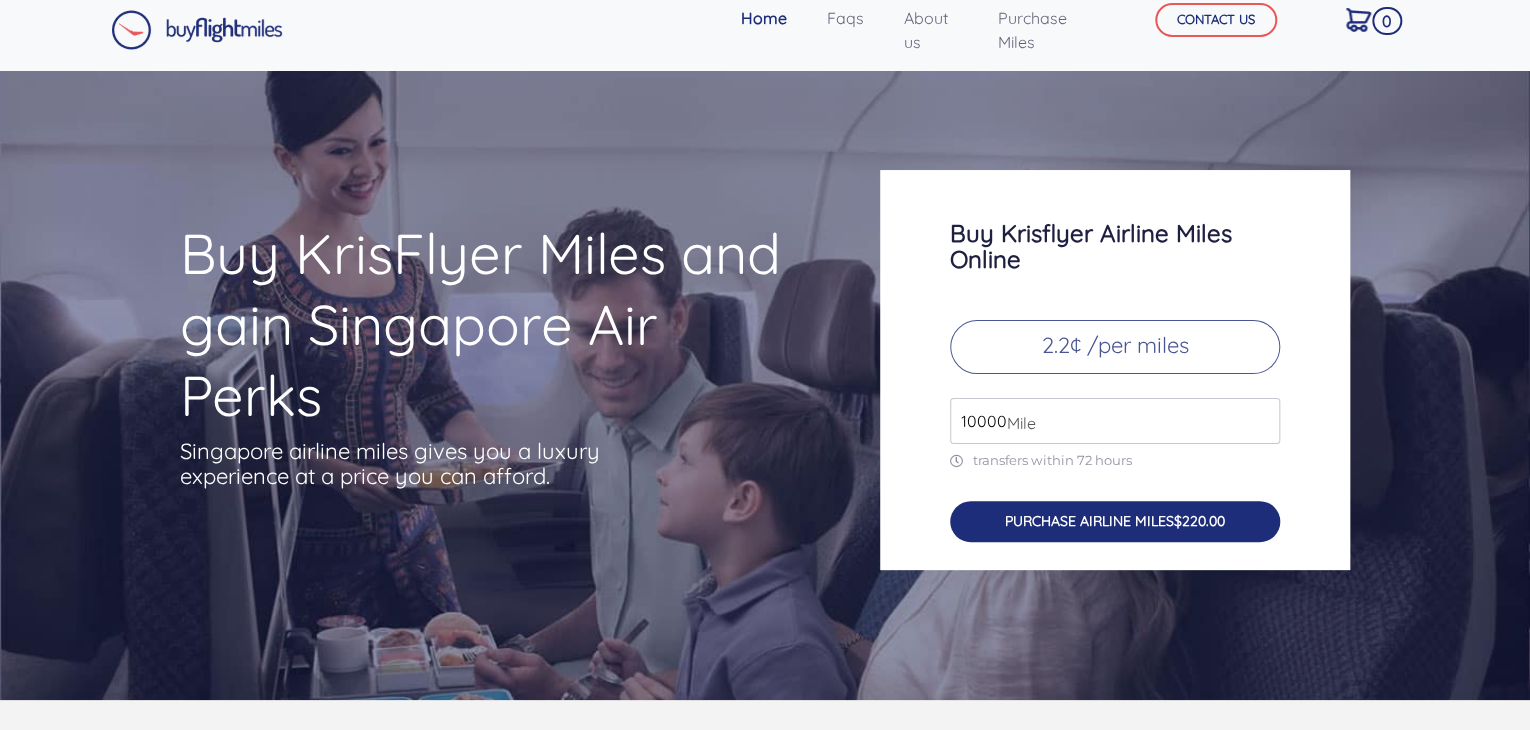 click on "PURCHASE AIRLINE MILES     $220.00" at bounding box center (1115, 521) 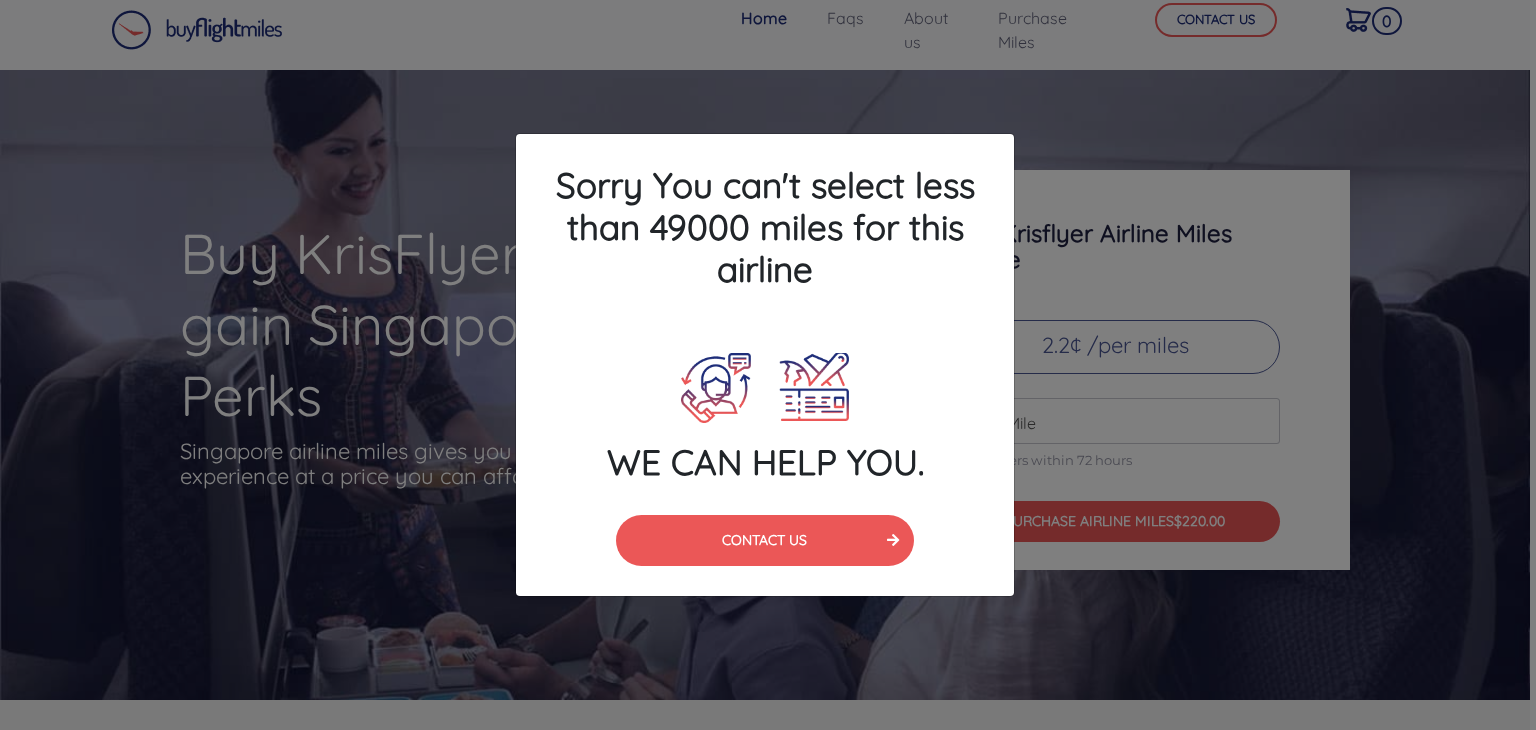 click on "Sorry You can't select less than 49000 miles for this airline
WE CAN HELP YOU.
CONTACT US" at bounding box center (768, 365) 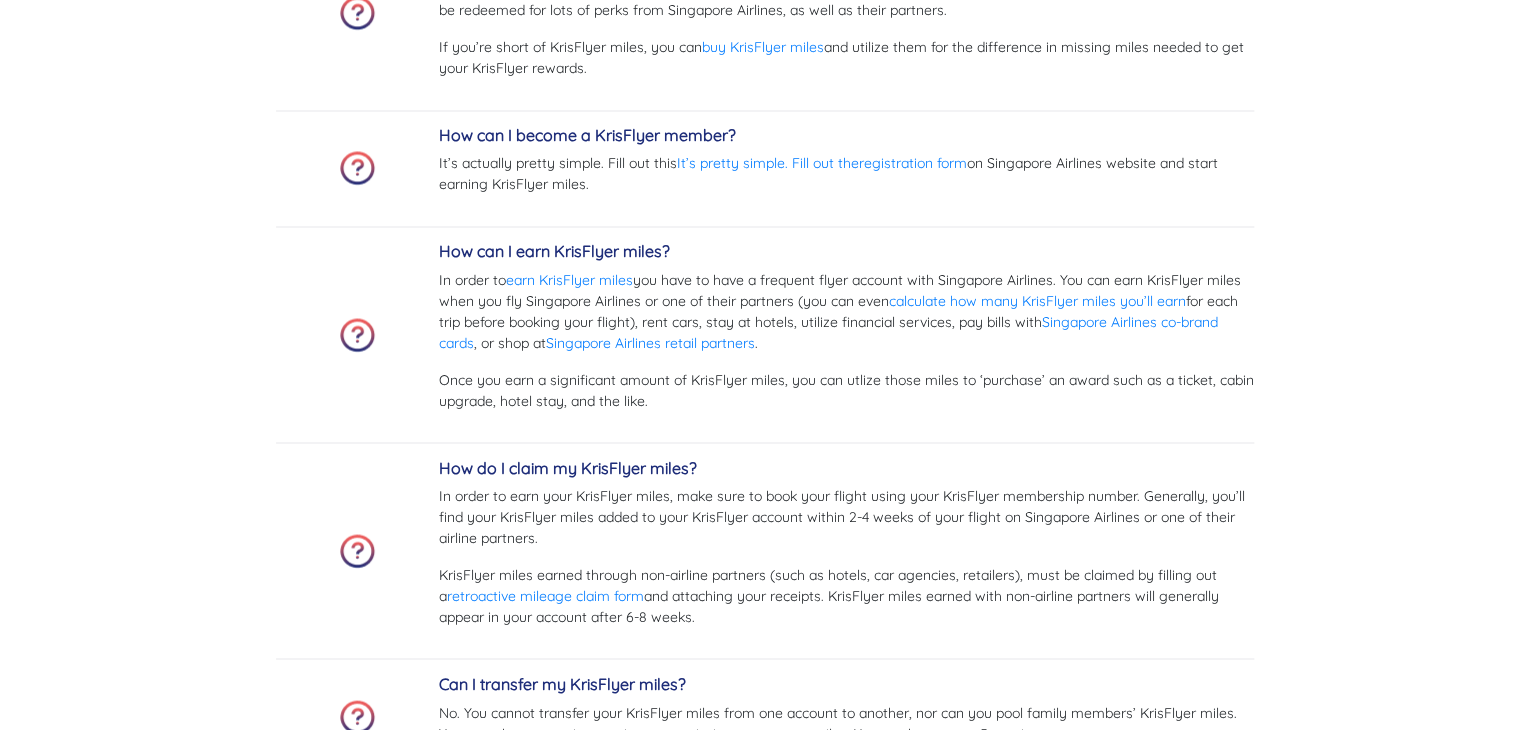 scroll, scrollTop: 5298, scrollLeft: 0, axis: vertical 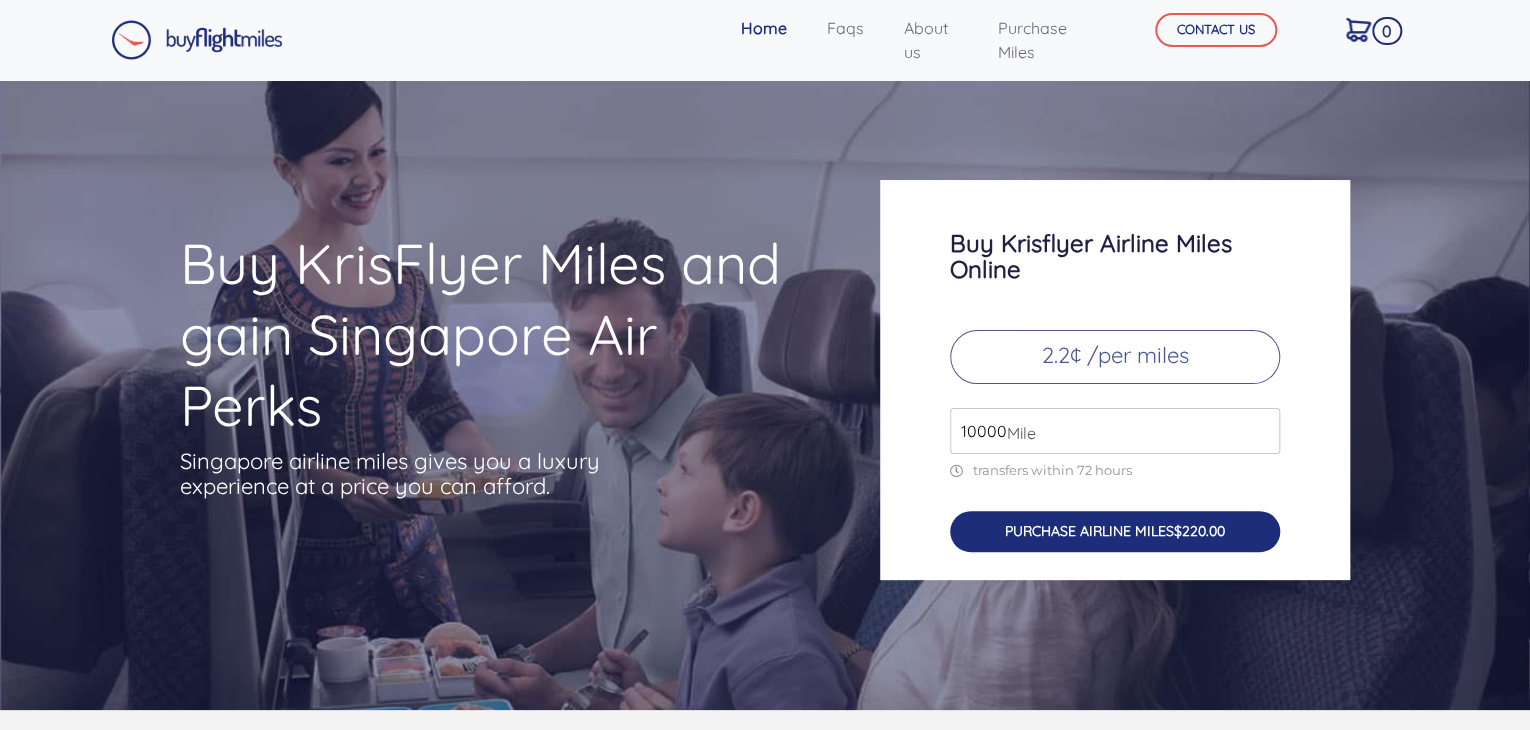 click on "PURCHASE AIRLINE MILES     $220.00" at bounding box center [1115, 531] 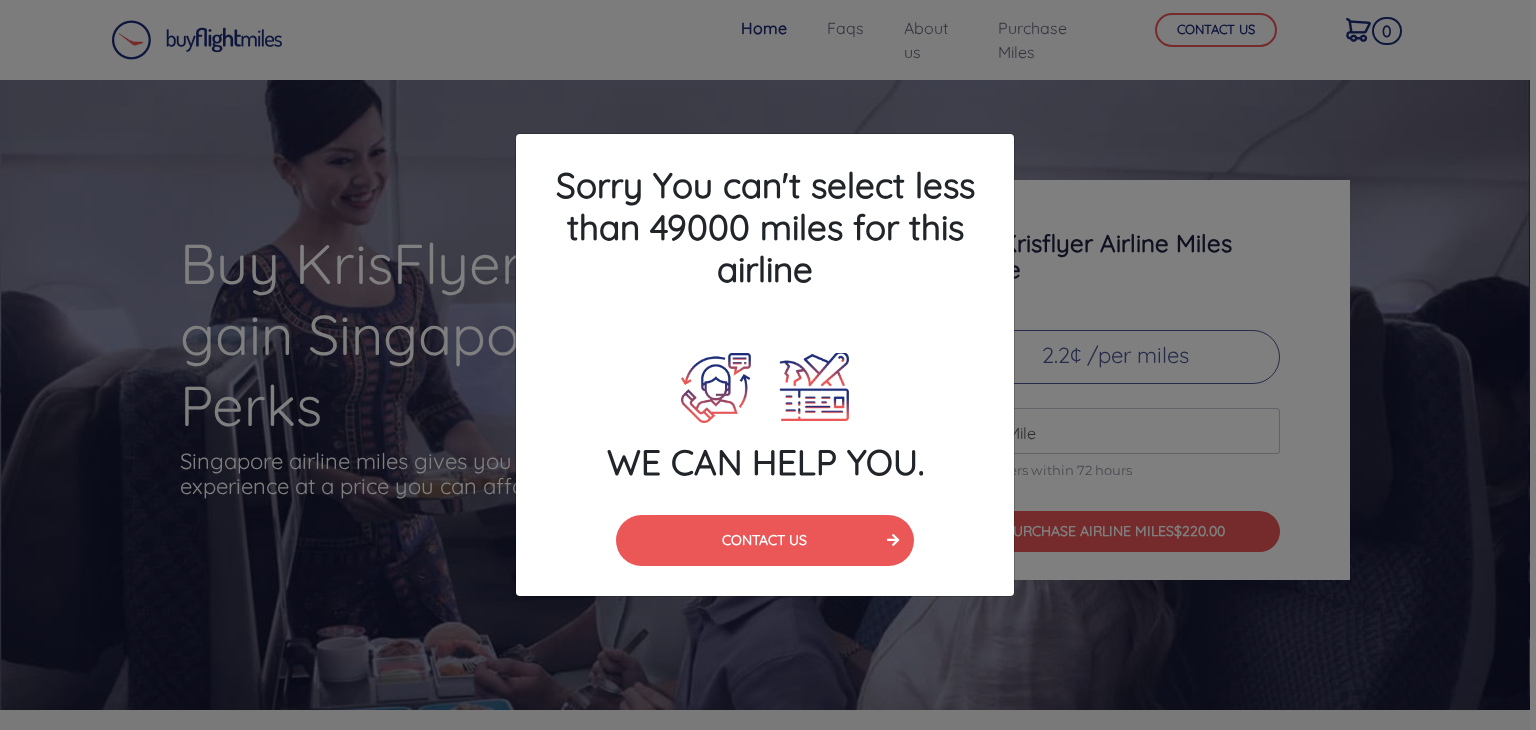 click on "Sorry You can't select less than 49000 miles for this airline
WE CAN HELP YOU.
CONTACT US" at bounding box center (768, 365) 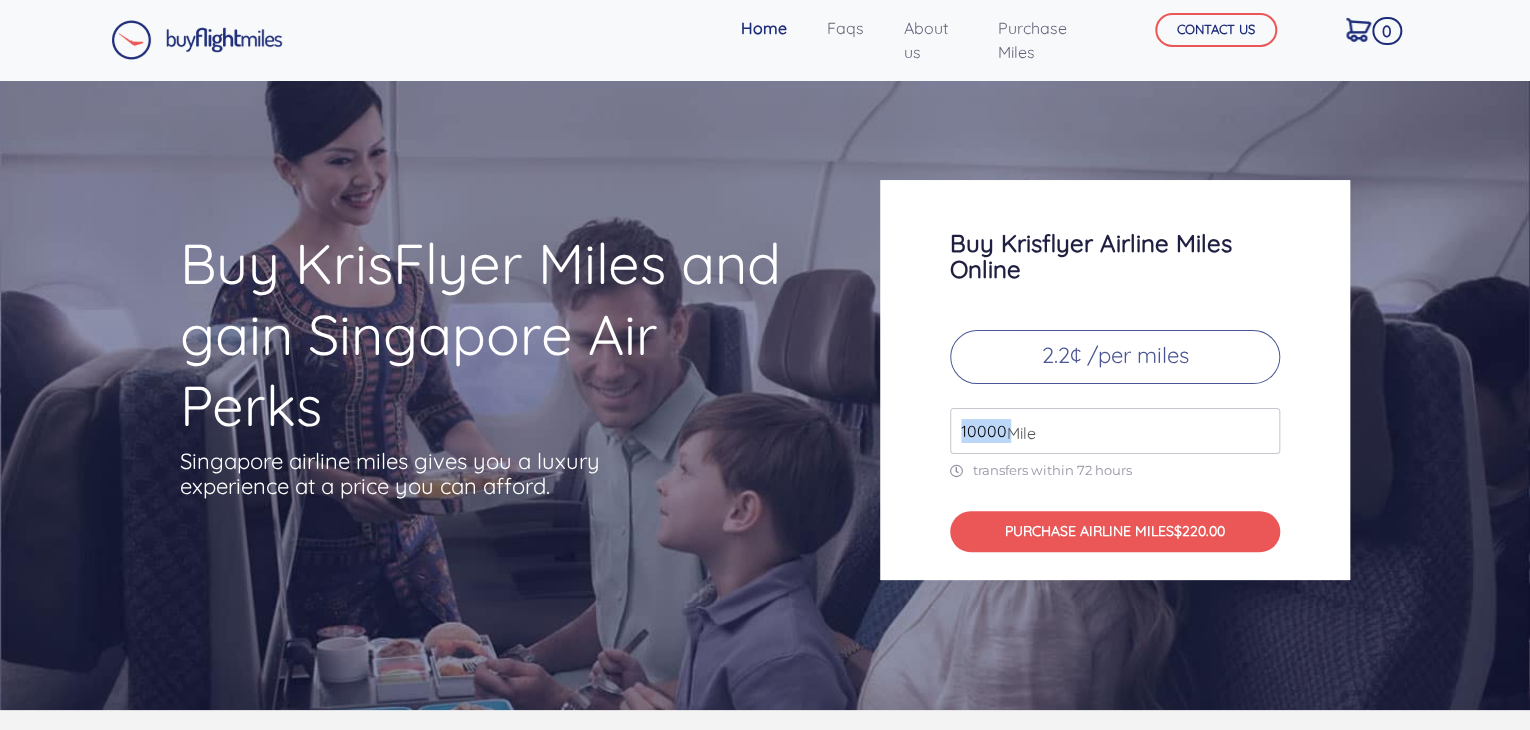 drag, startPoint x: 1008, startPoint y: 434, endPoint x: 796, endPoint y: 424, distance: 212.23572 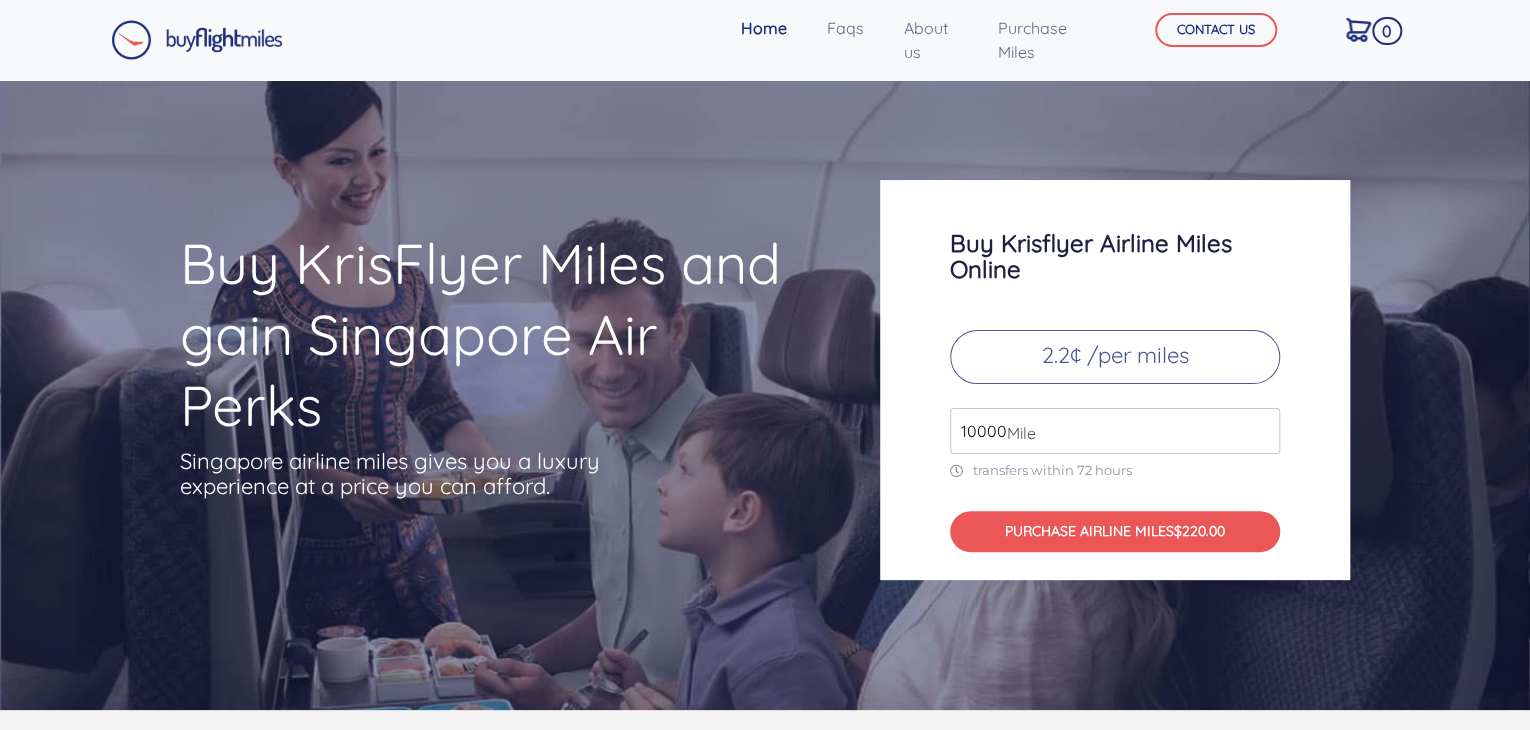 click on "10000" at bounding box center (1115, 431) 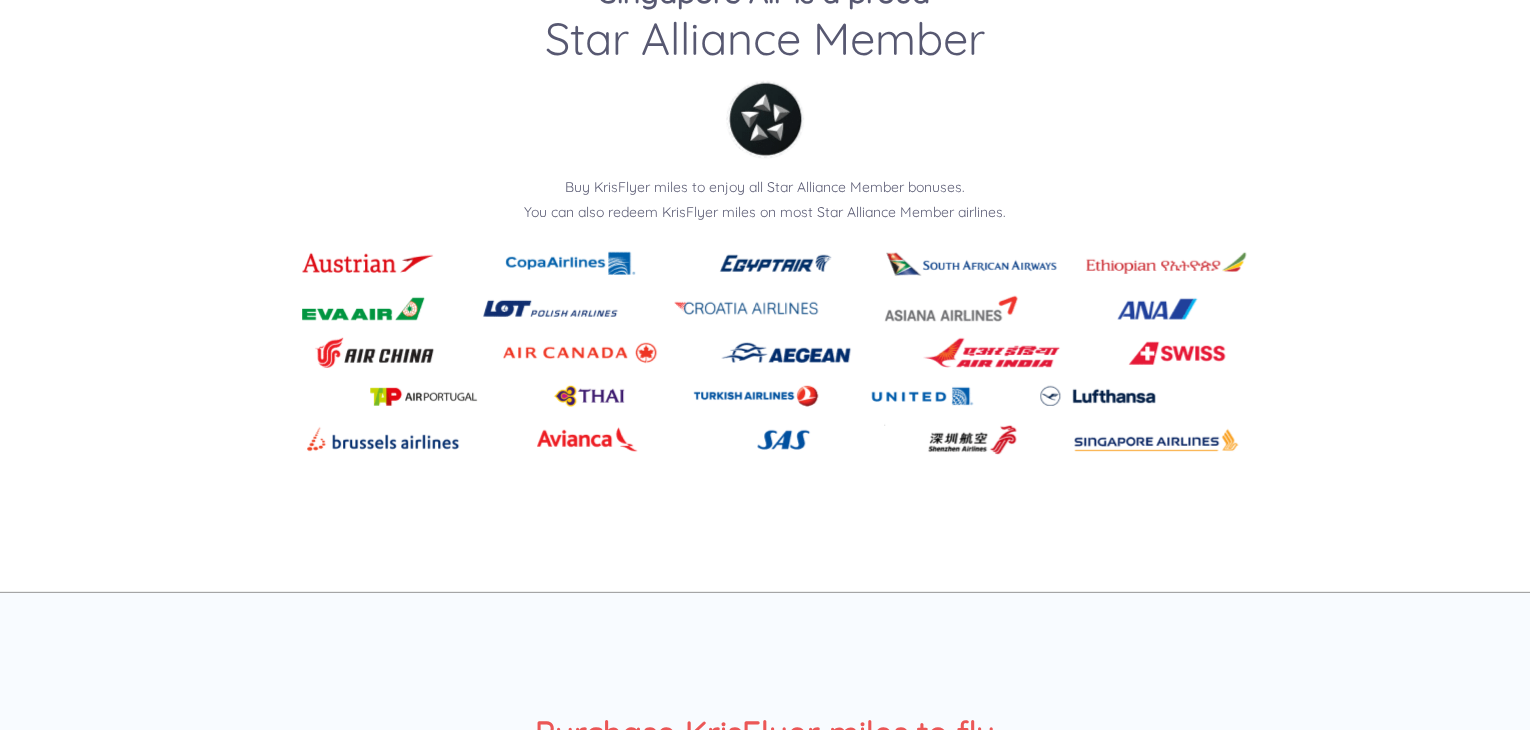 scroll, scrollTop: 2990, scrollLeft: 0, axis: vertical 